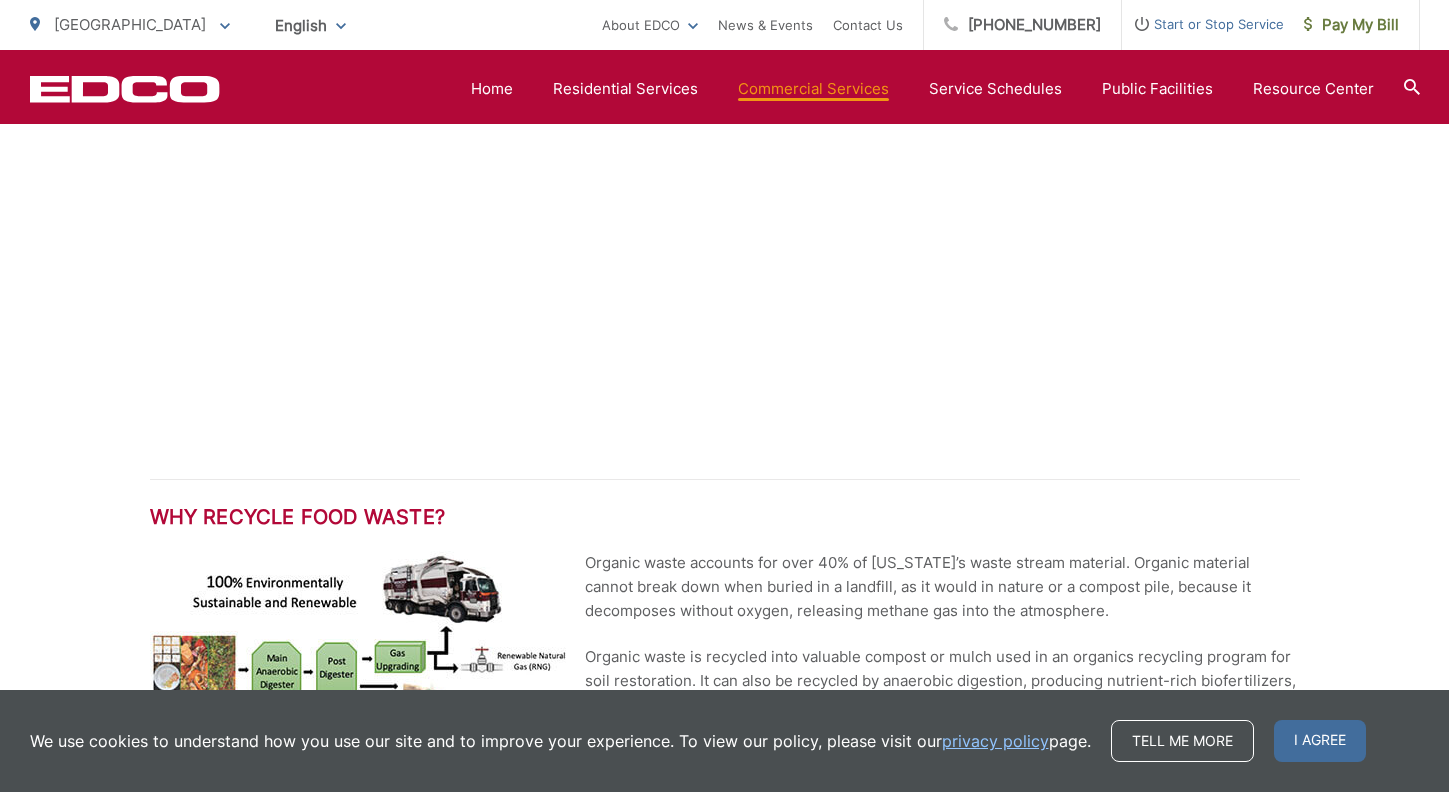 scroll, scrollTop: 0, scrollLeft: 0, axis: both 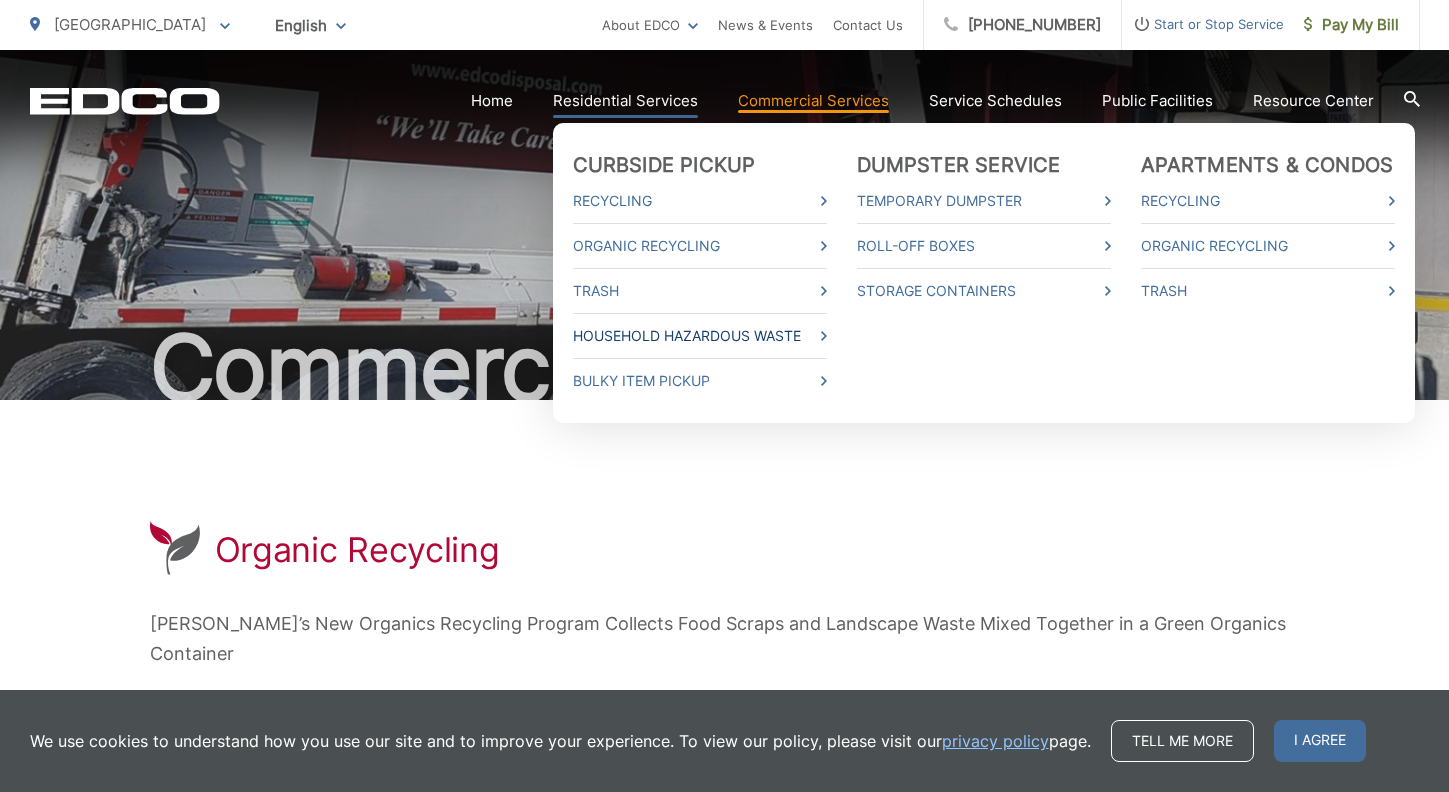 click on "Household Hazardous Waste" at bounding box center [700, 336] 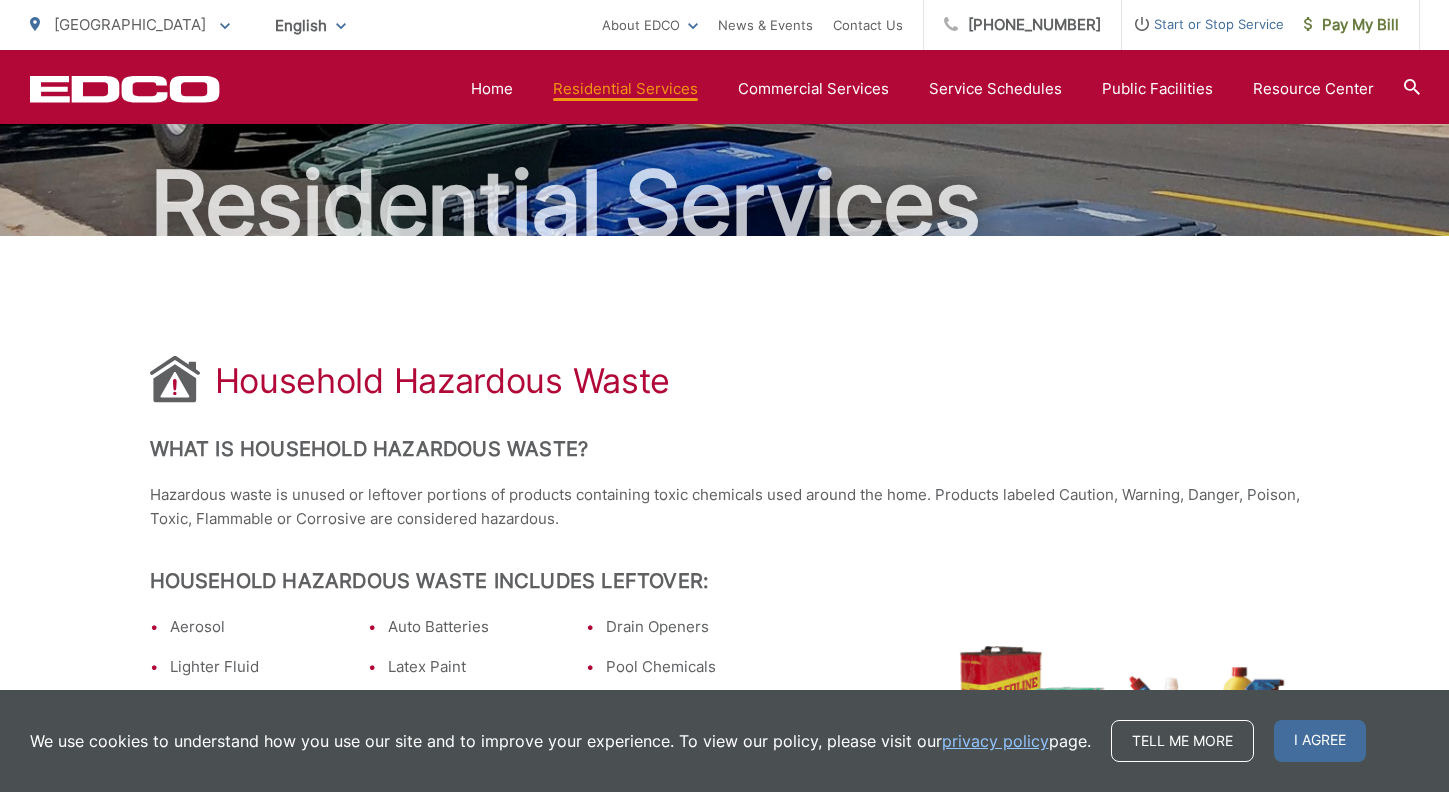 scroll, scrollTop: 0, scrollLeft: 0, axis: both 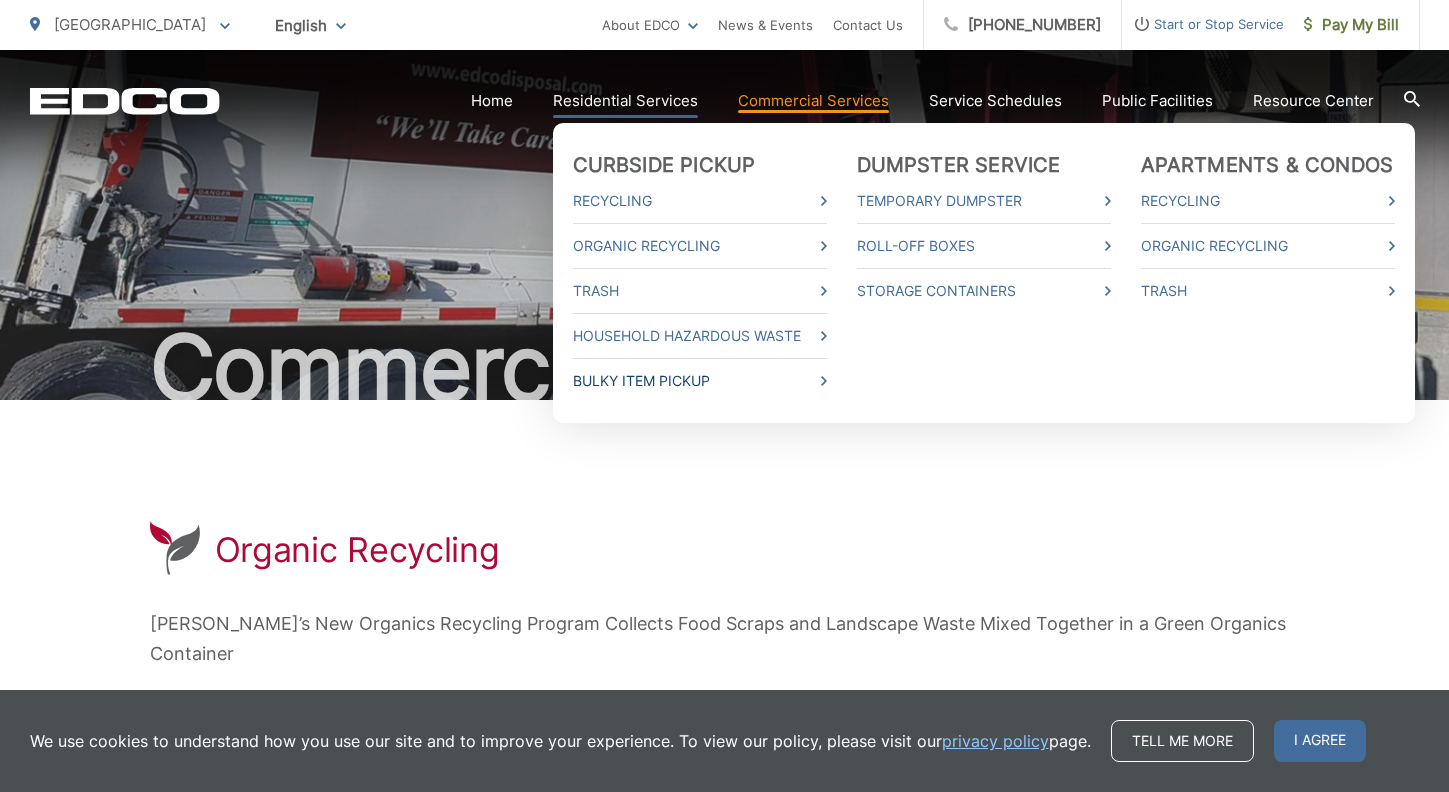 click on "Bulky Item Pickup" at bounding box center [700, 381] 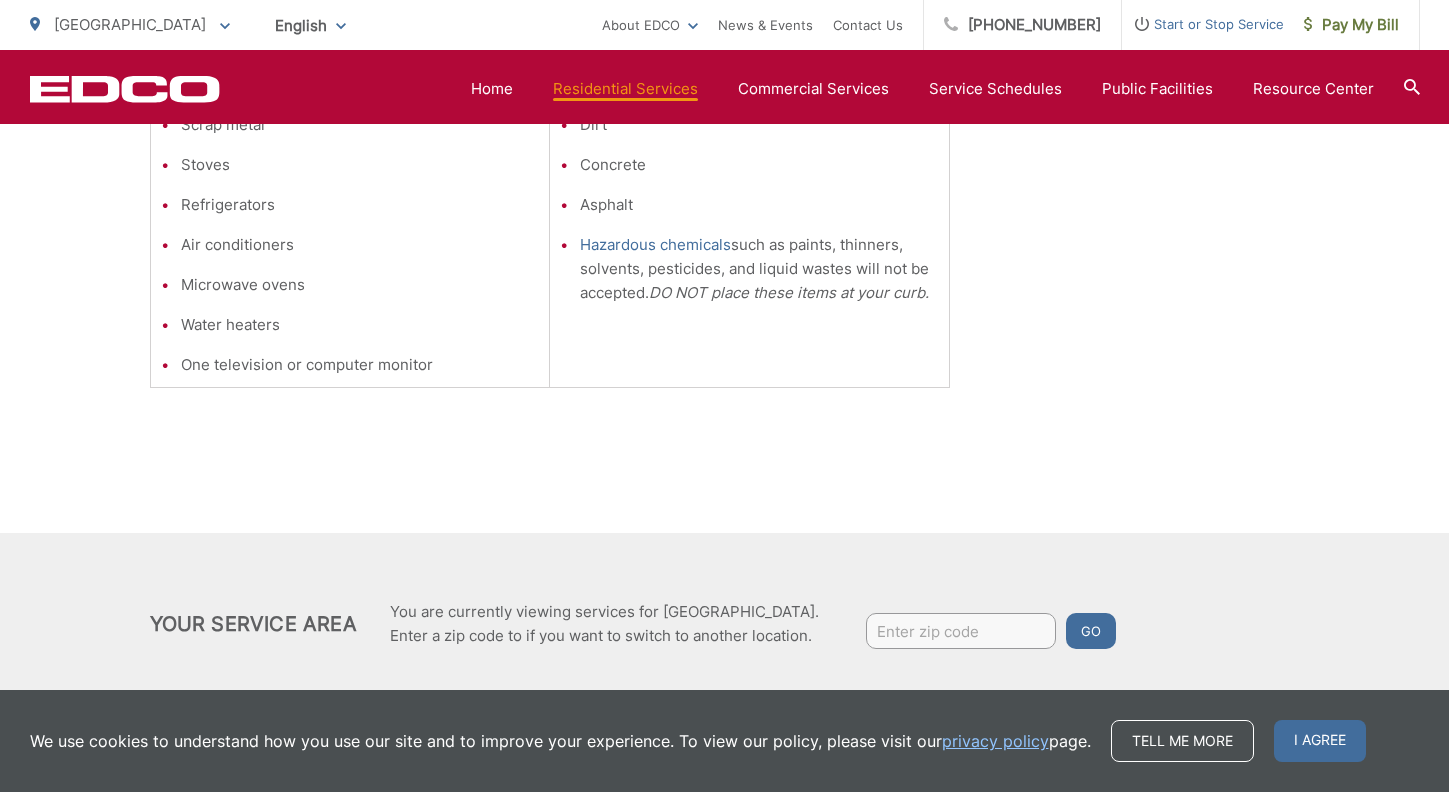 scroll, scrollTop: 755, scrollLeft: 0, axis: vertical 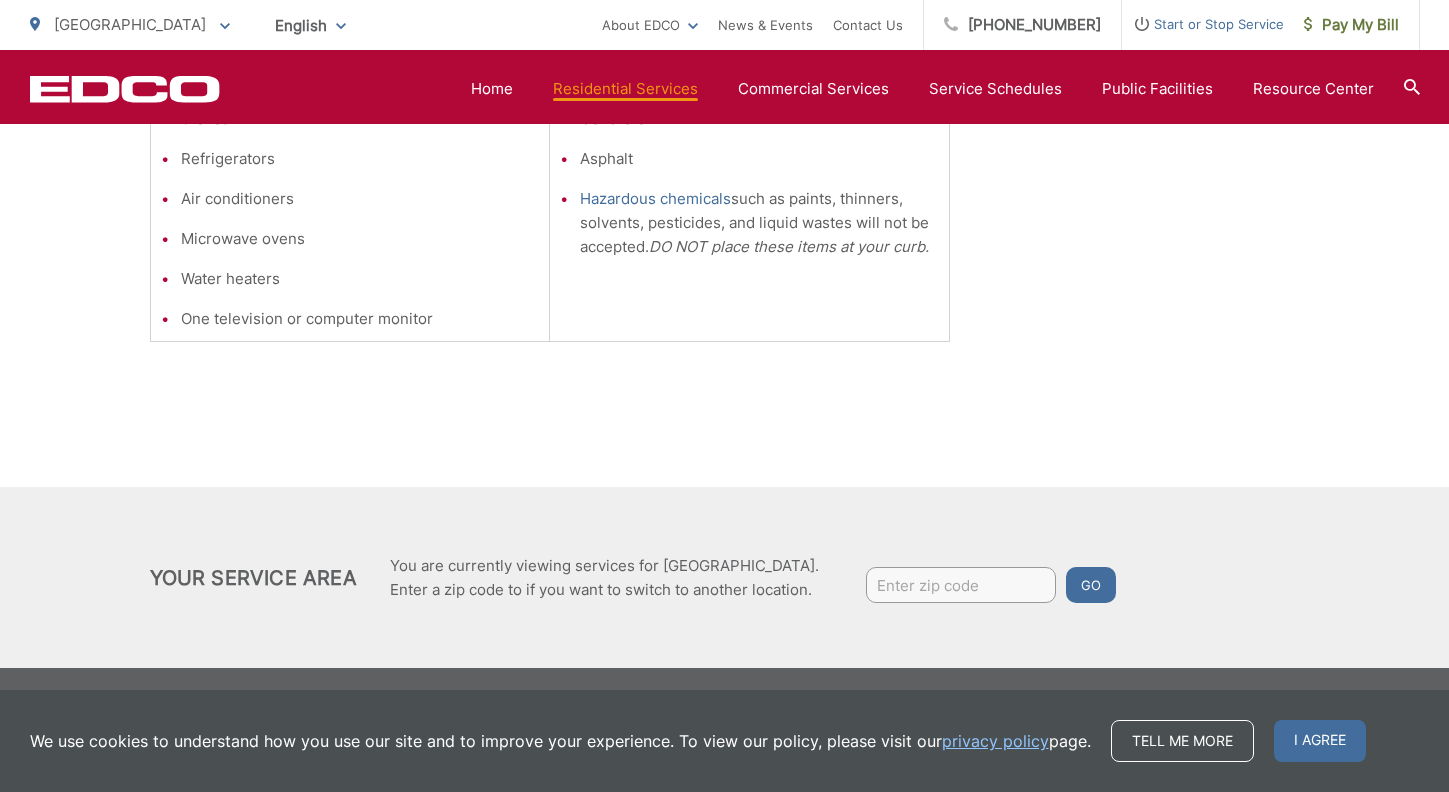 click at bounding box center (961, 585) 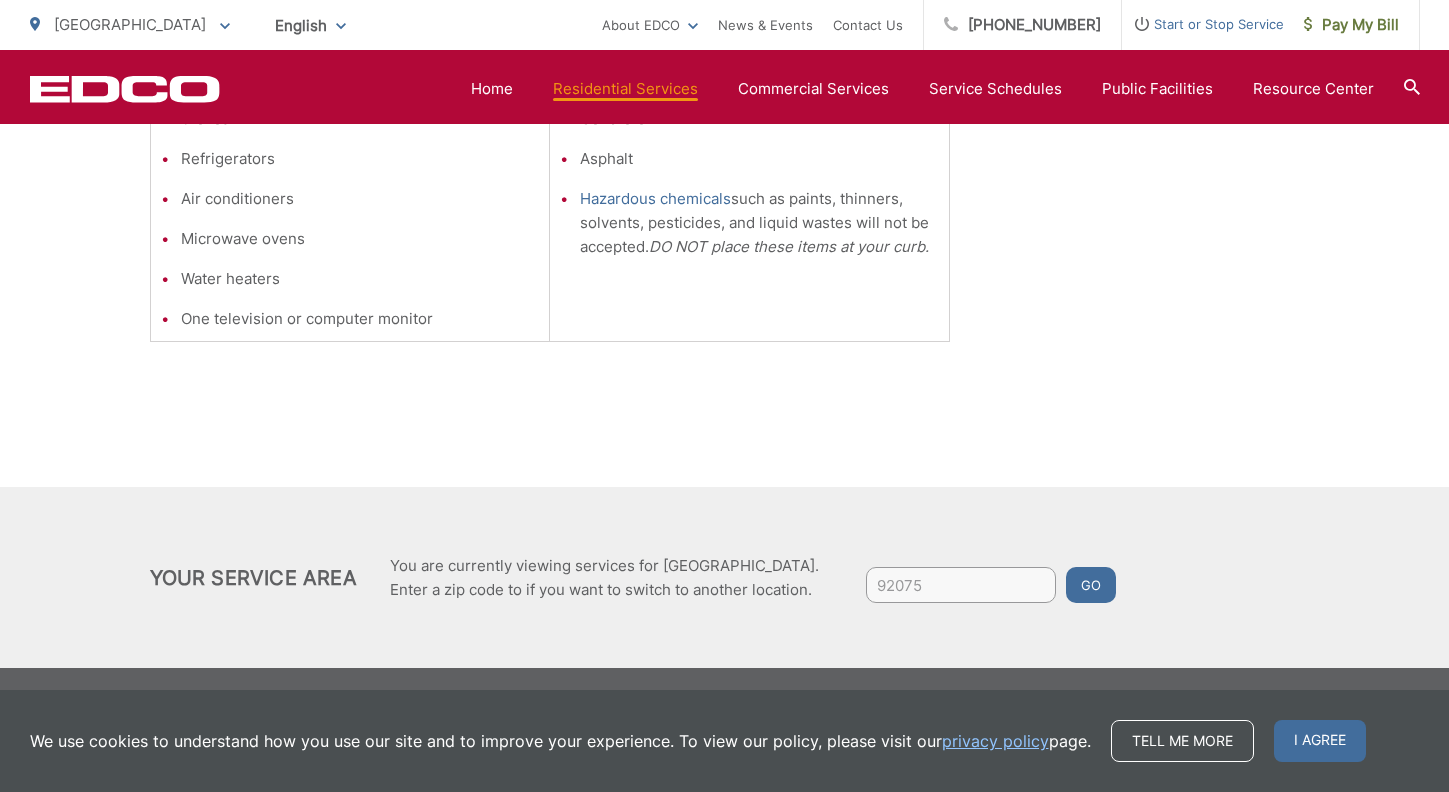 type on "92075" 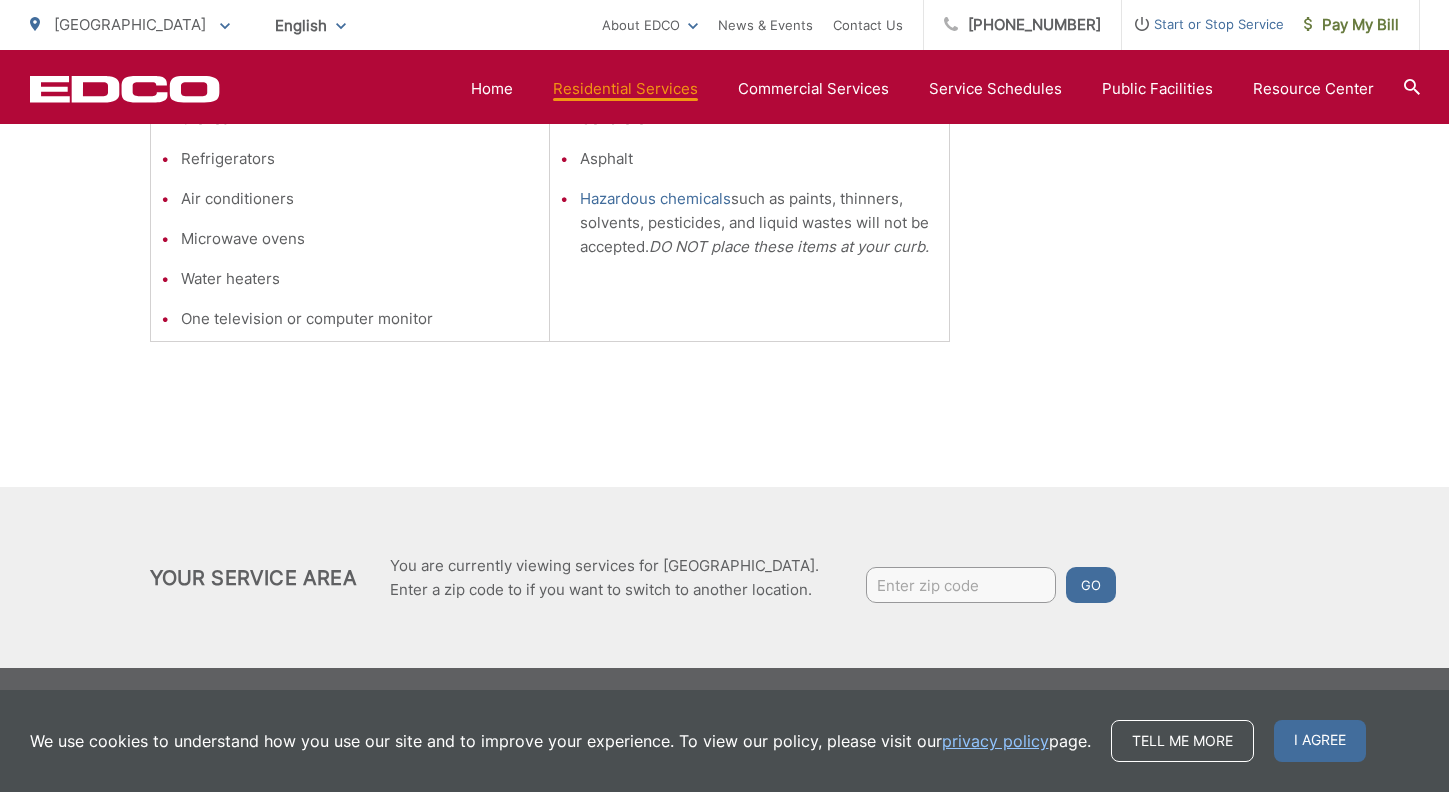 scroll, scrollTop: 0, scrollLeft: 0, axis: both 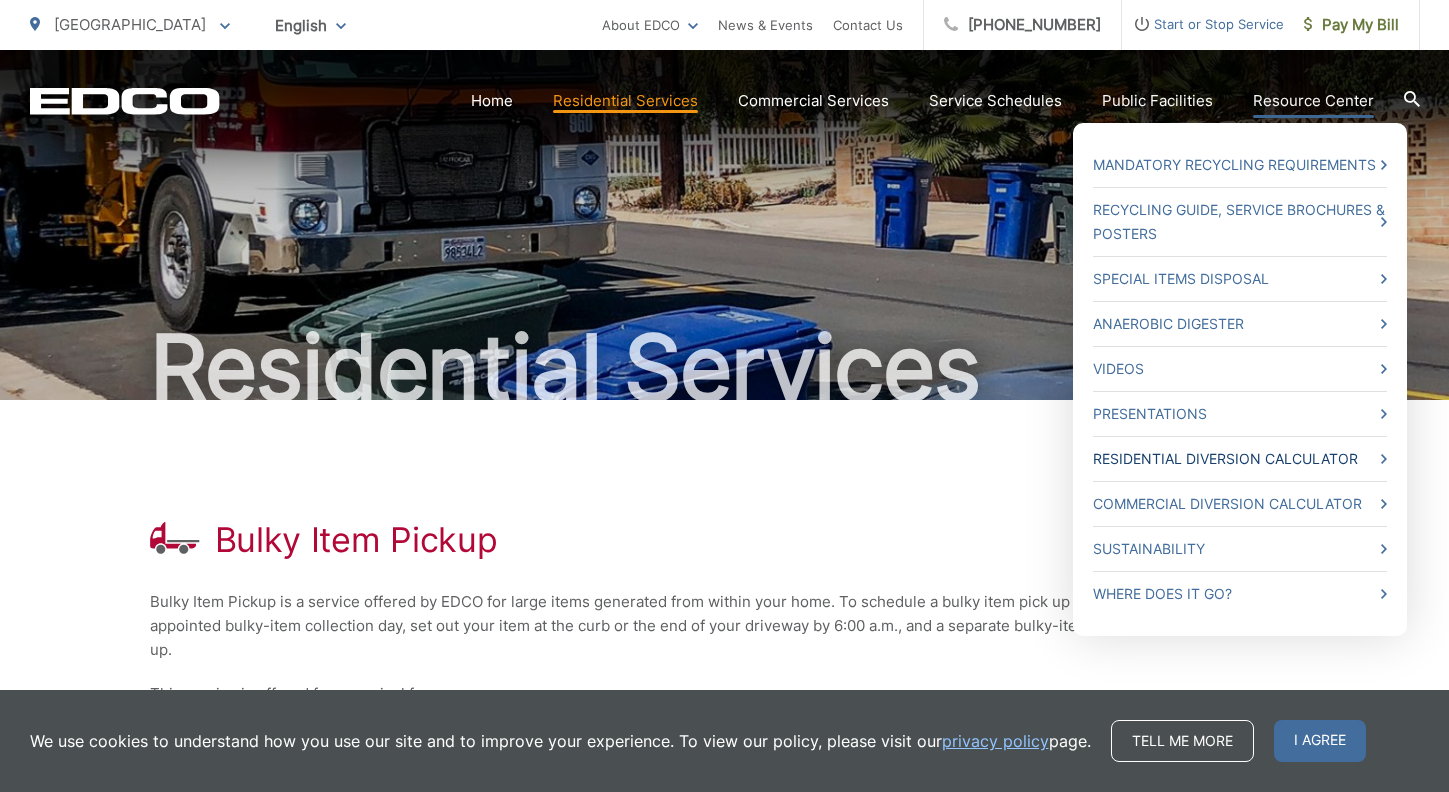 click on "Residential Diversion Calculator" at bounding box center [1240, 459] 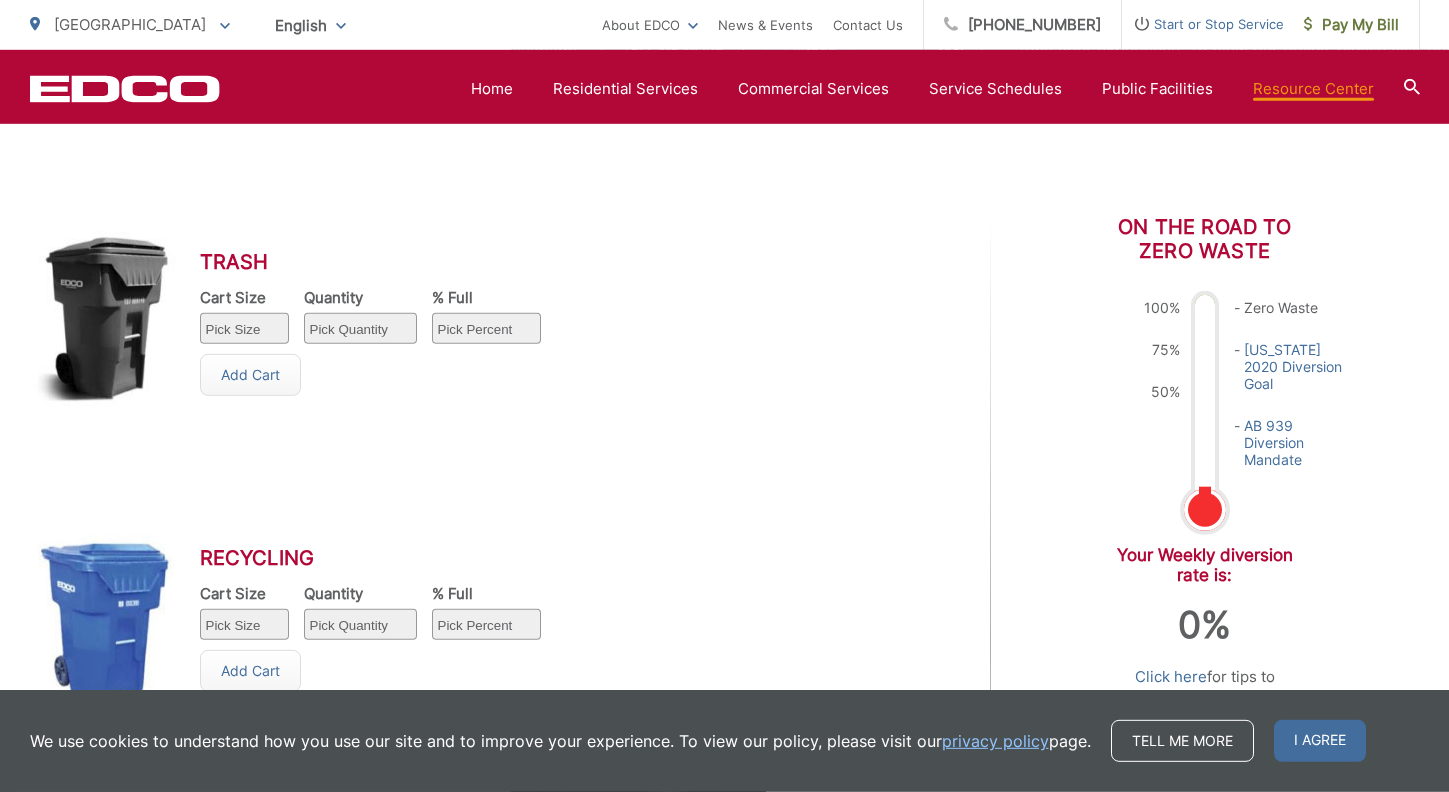 scroll, scrollTop: 841, scrollLeft: 0, axis: vertical 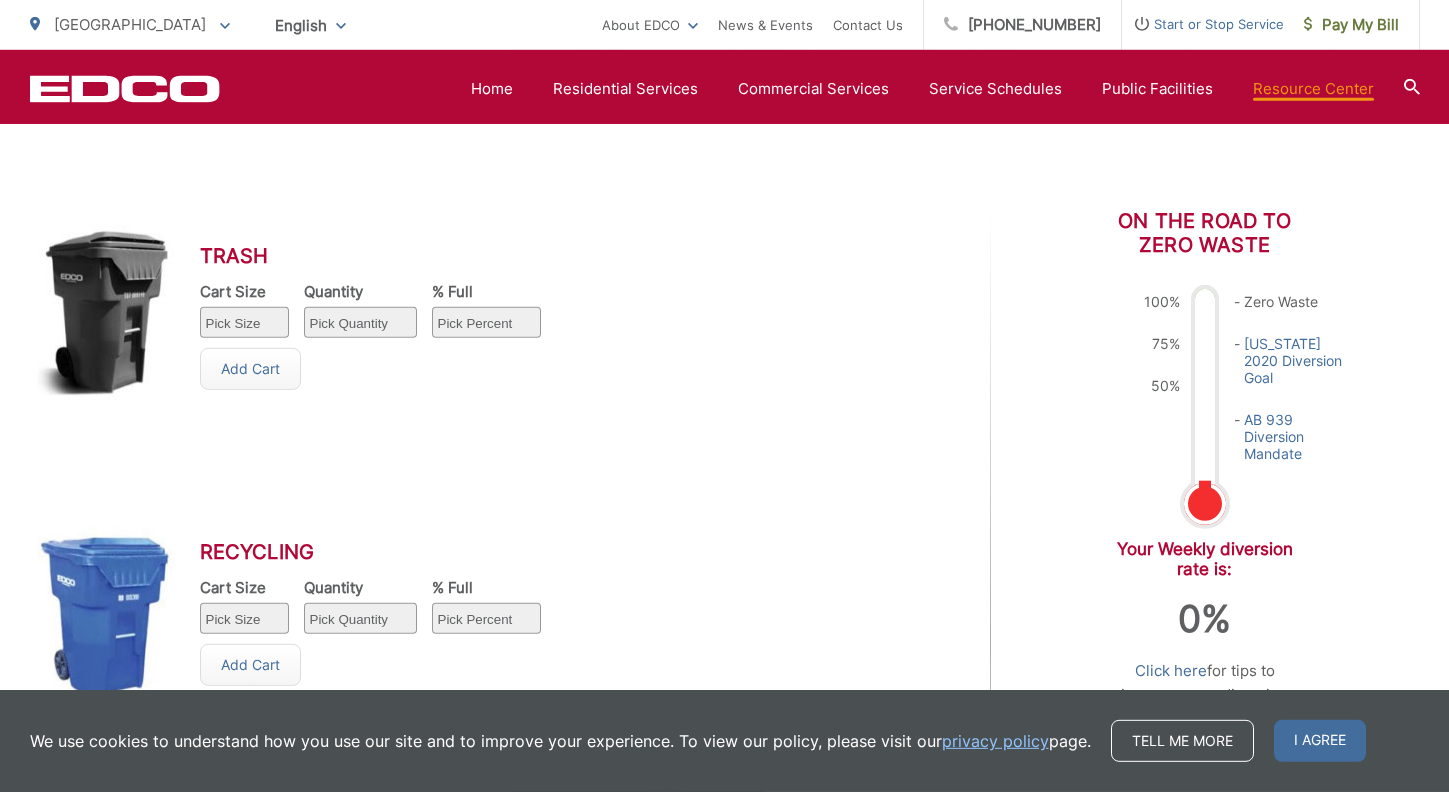 select on "32" 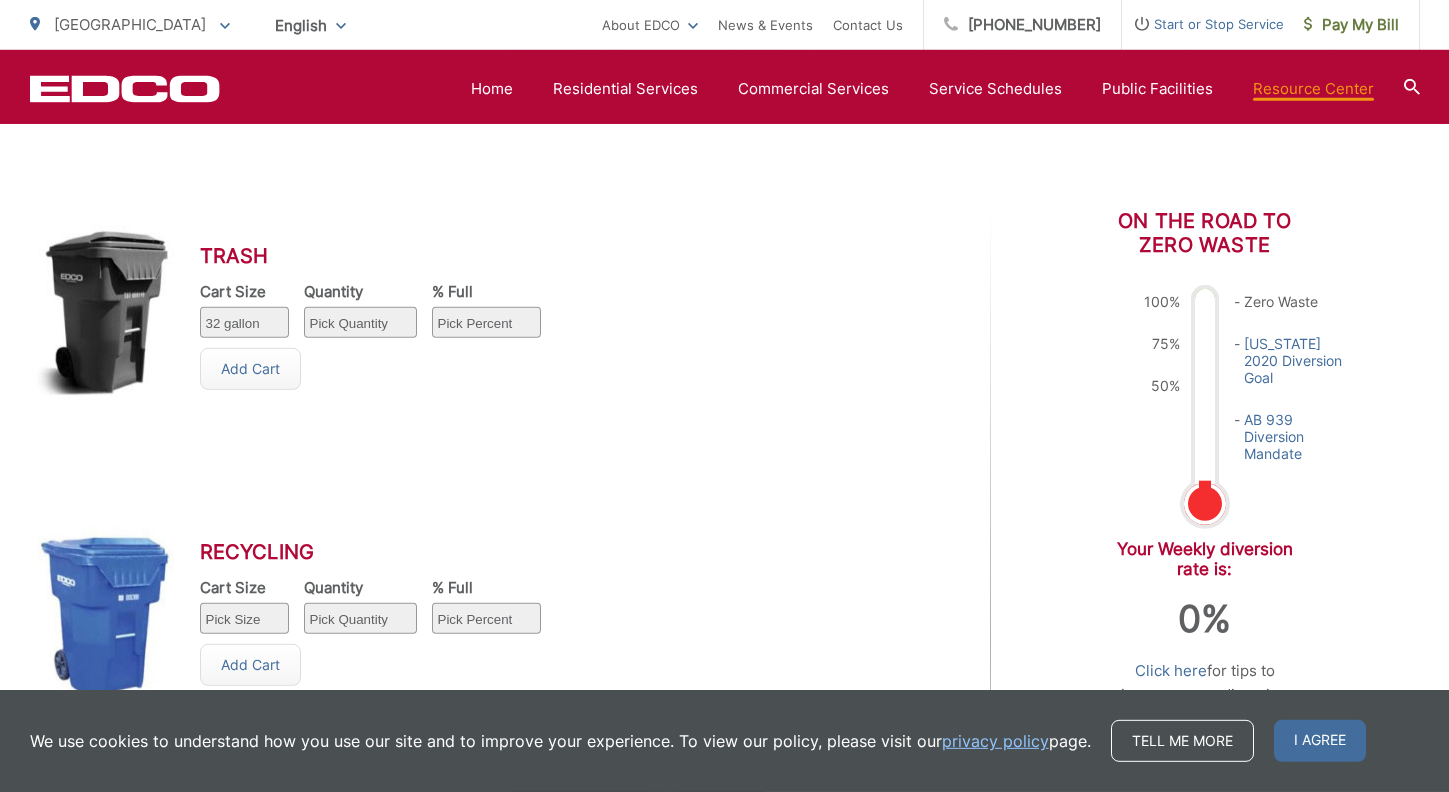 click on "32 gallon" at bounding box center [0, 0] 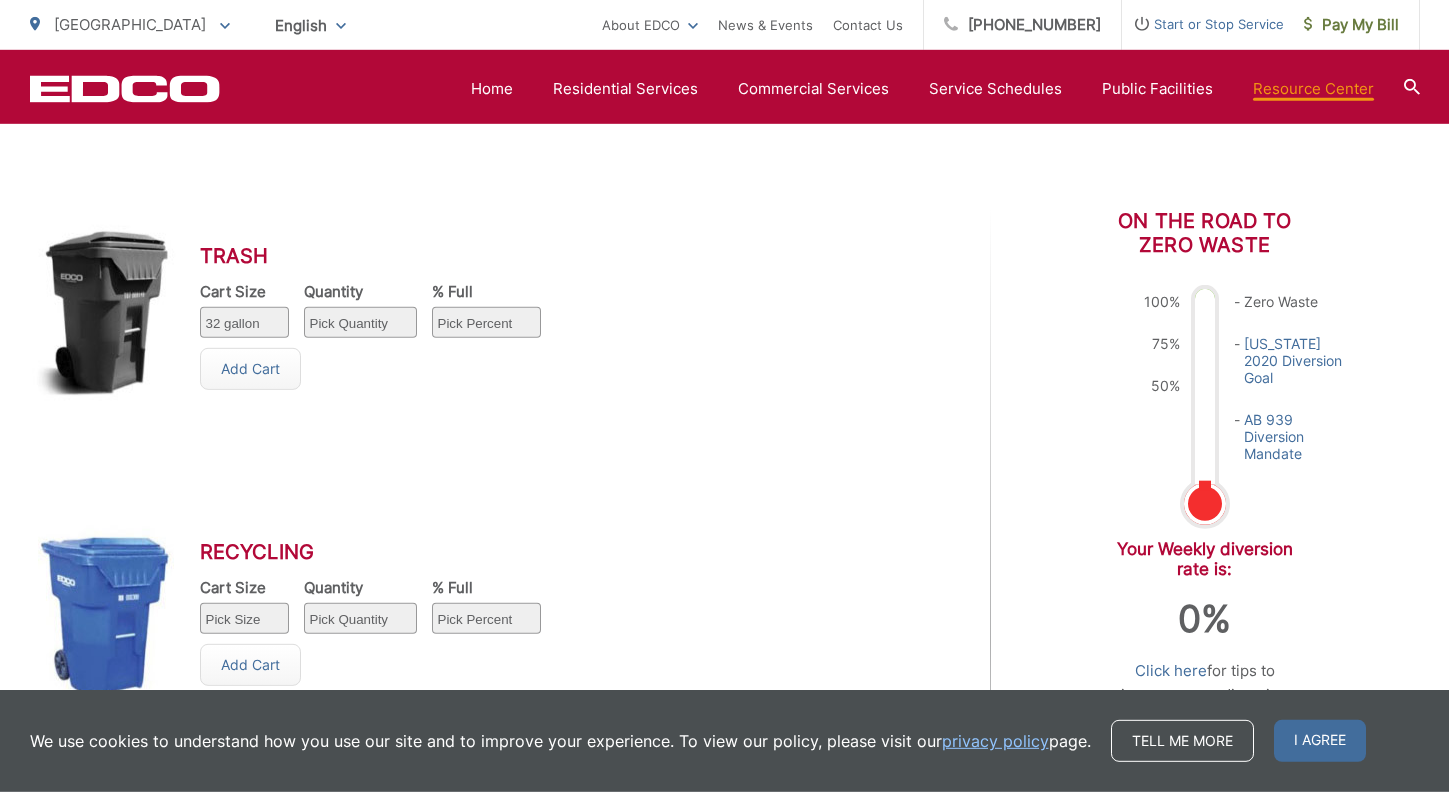 select on "1" 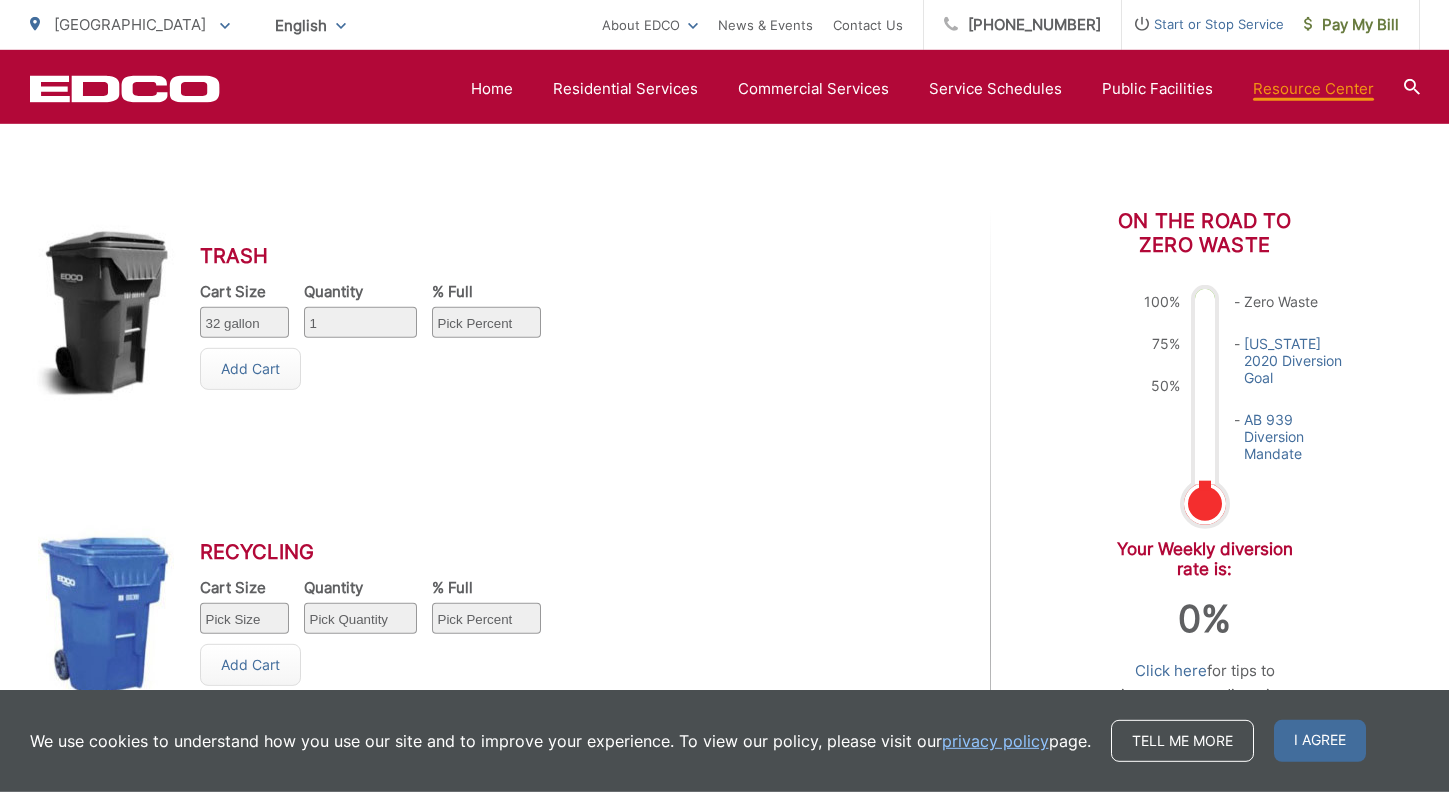 click on "1" at bounding box center [0, 0] 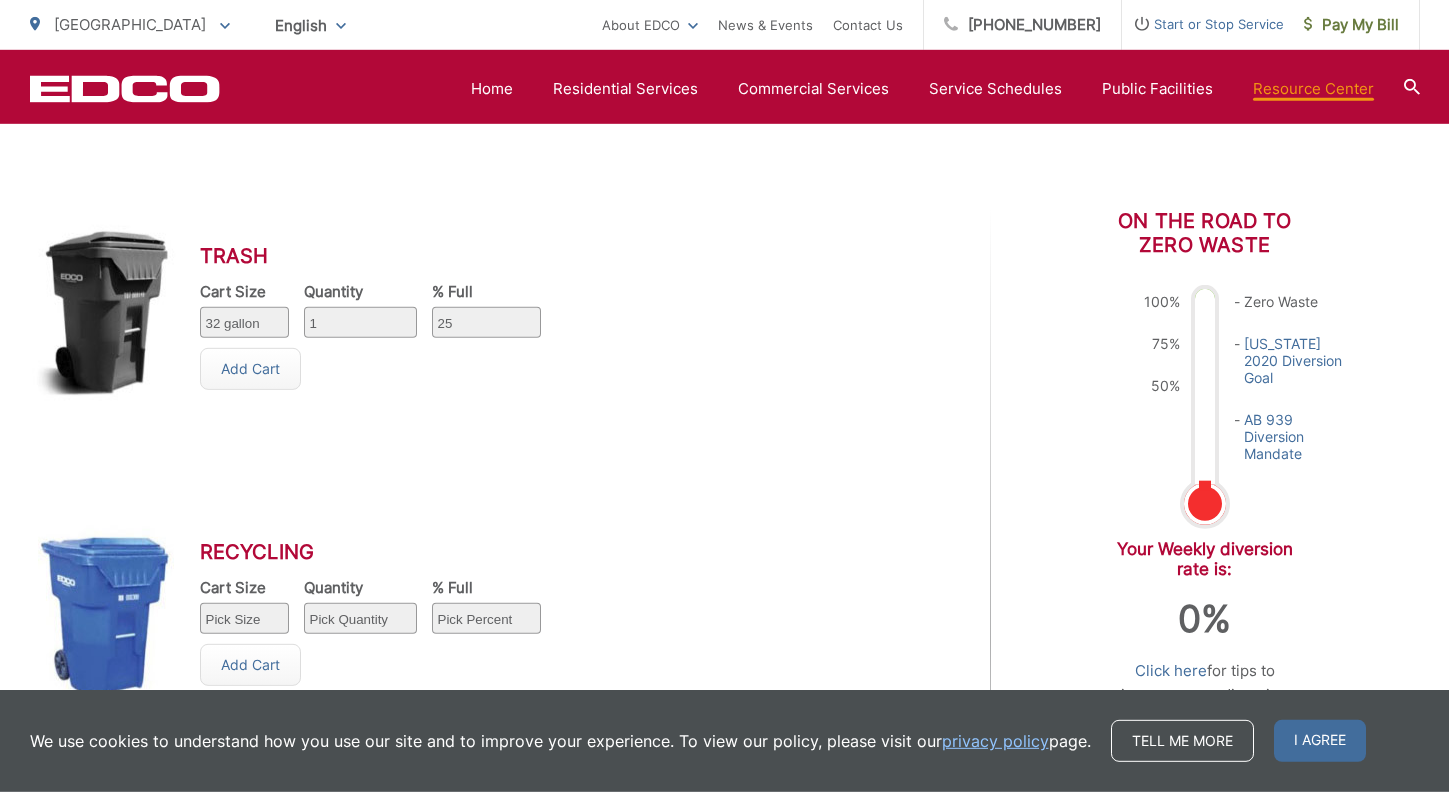 click on "25" at bounding box center [0, 0] 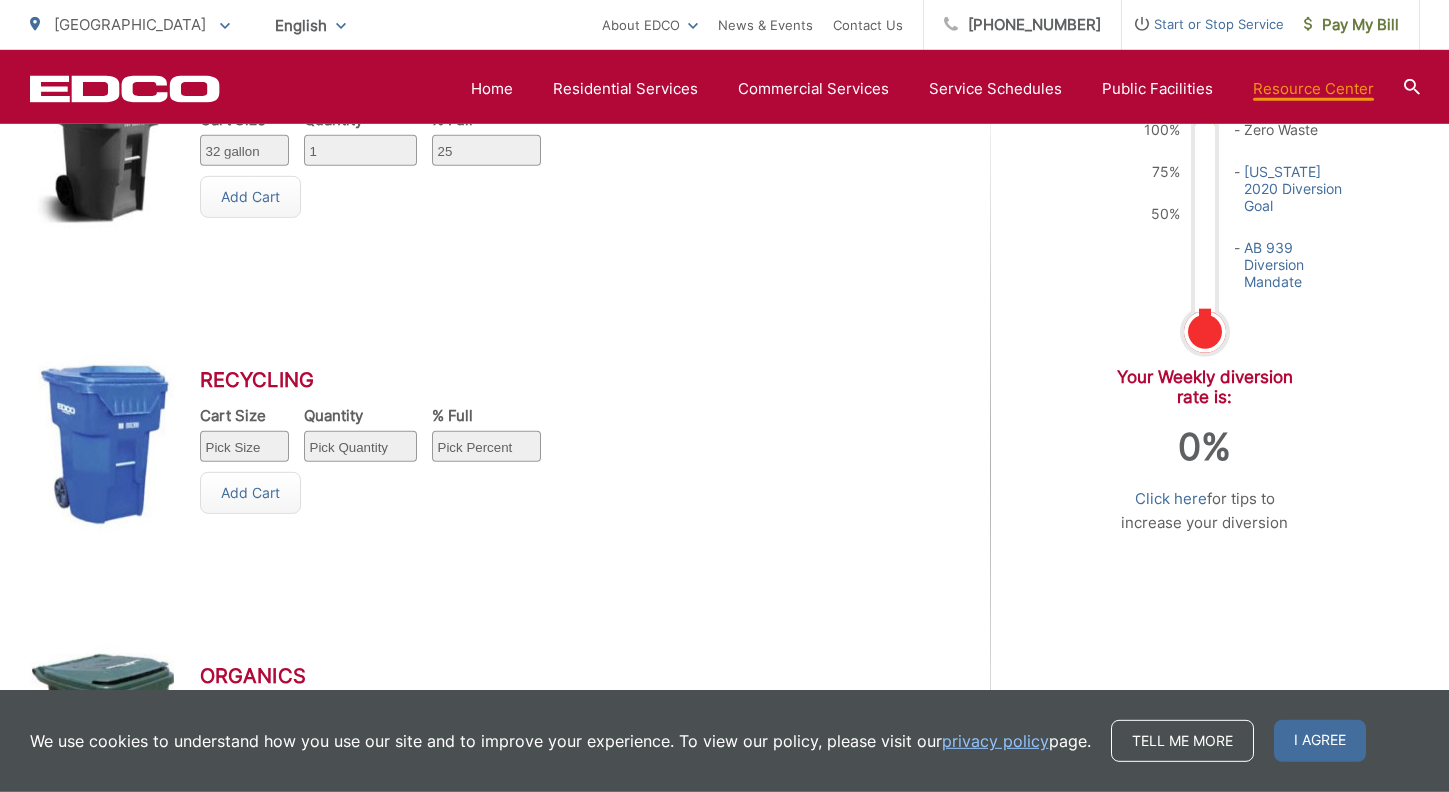 scroll, scrollTop: 1004, scrollLeft: 0, axis: vertical 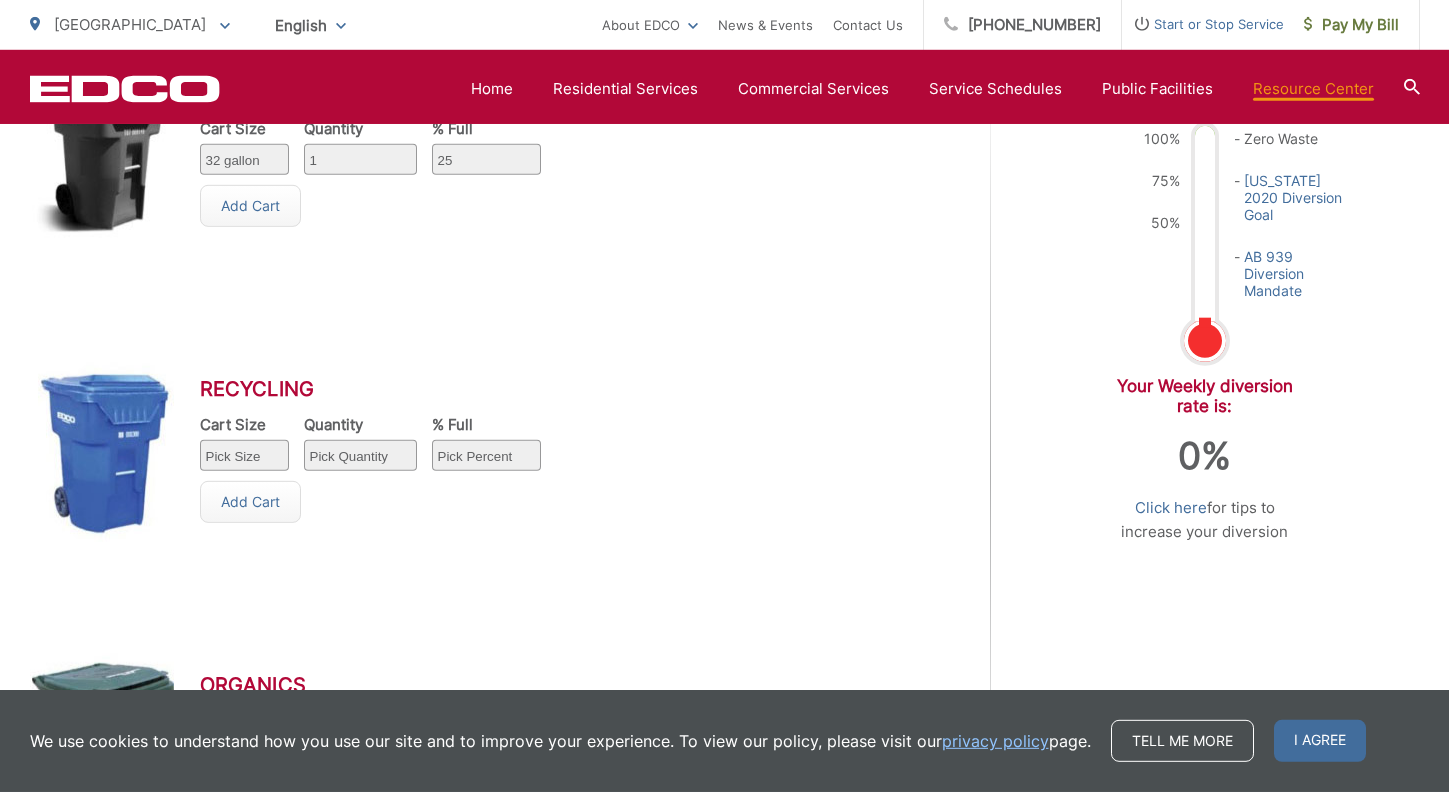 select on "32" 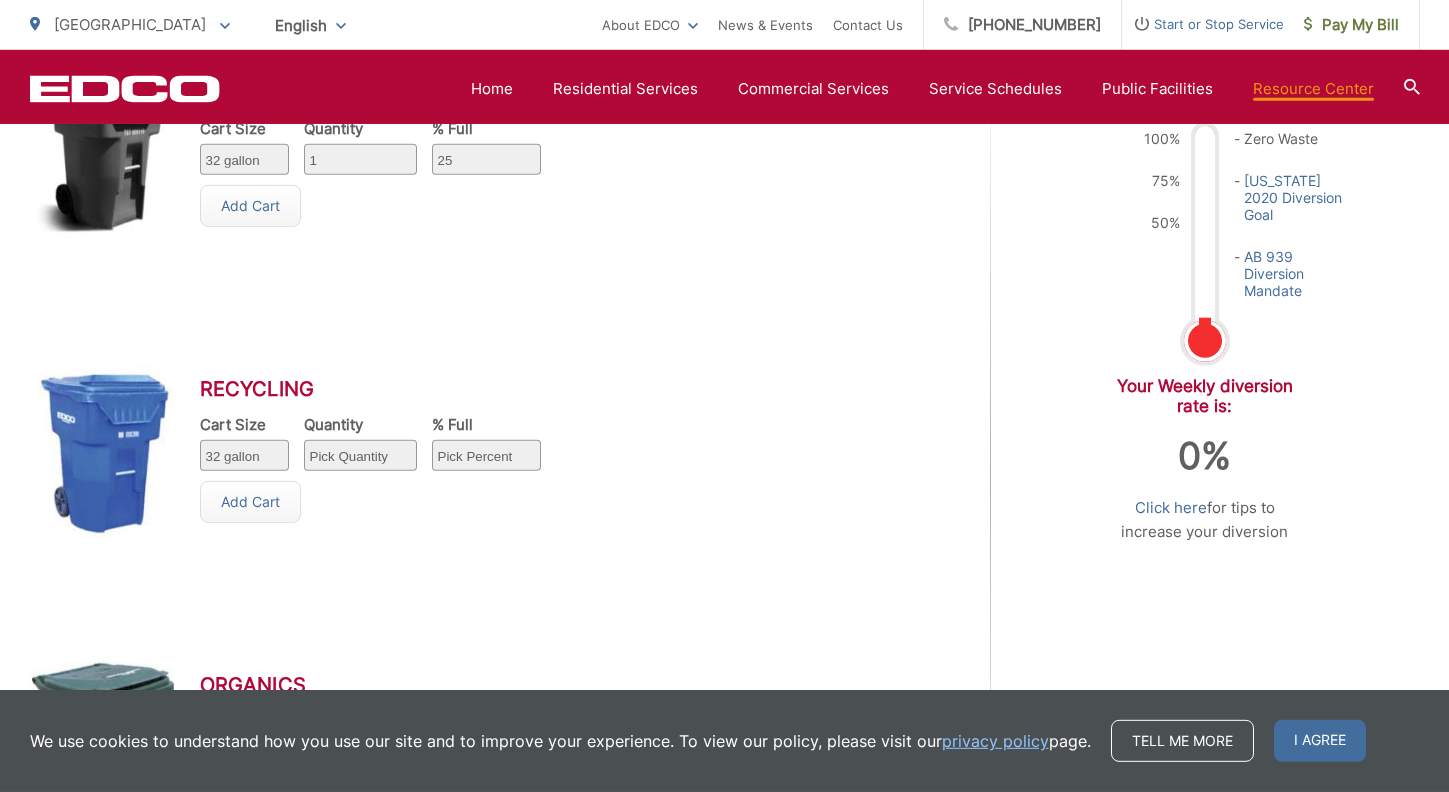 click on "32 gallon" at bounding box center (0, 0) 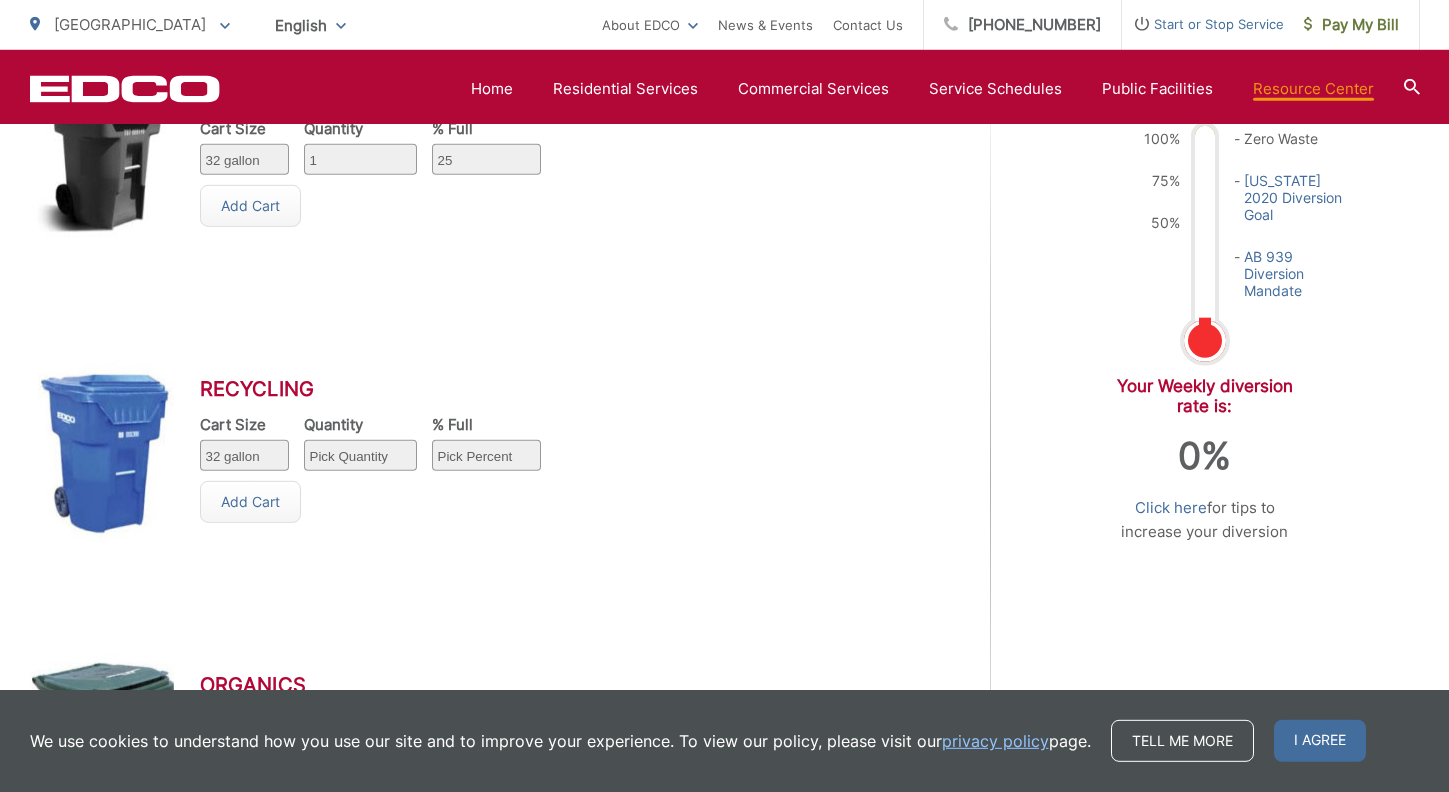 select on "1" 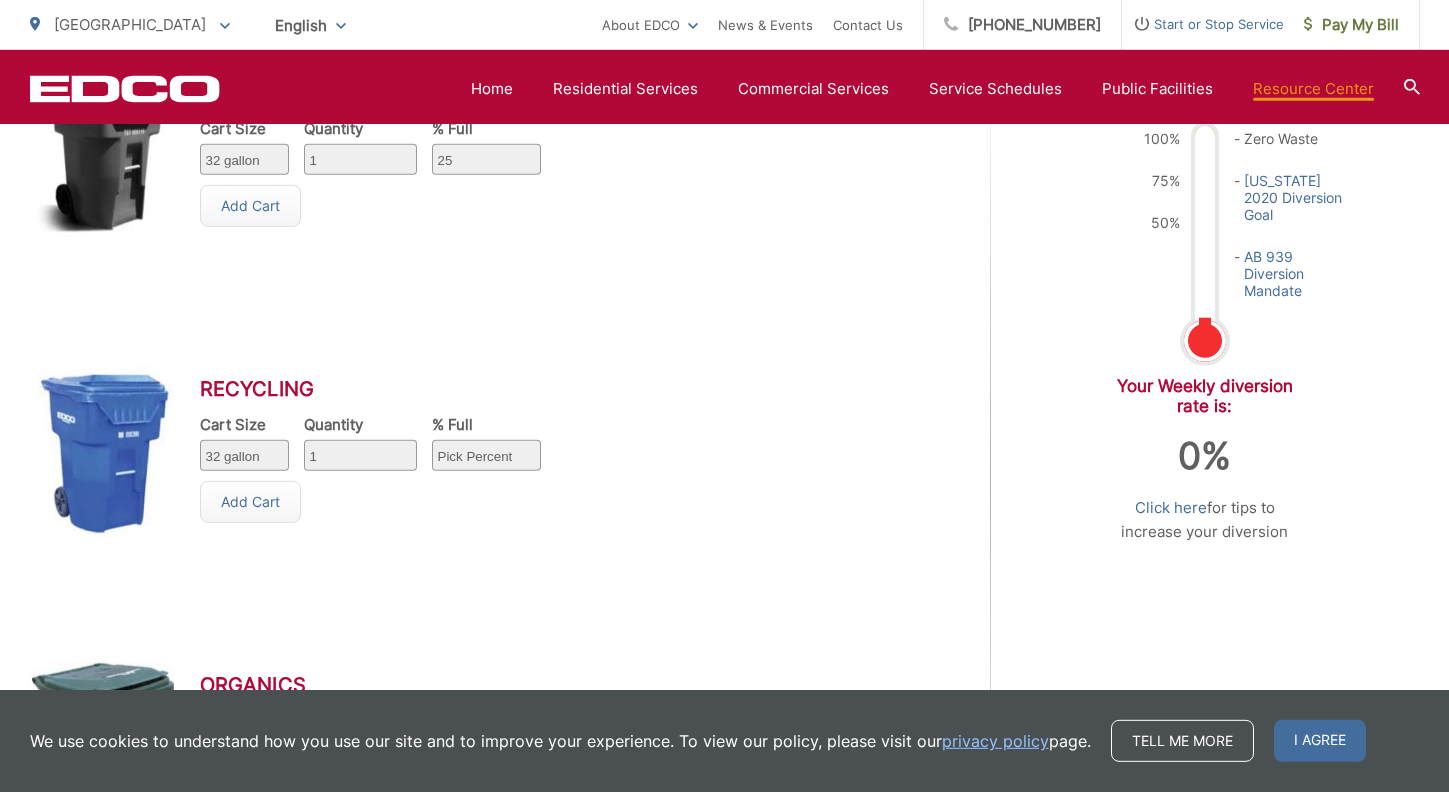 click on "1" at bounding box center (0, 0) 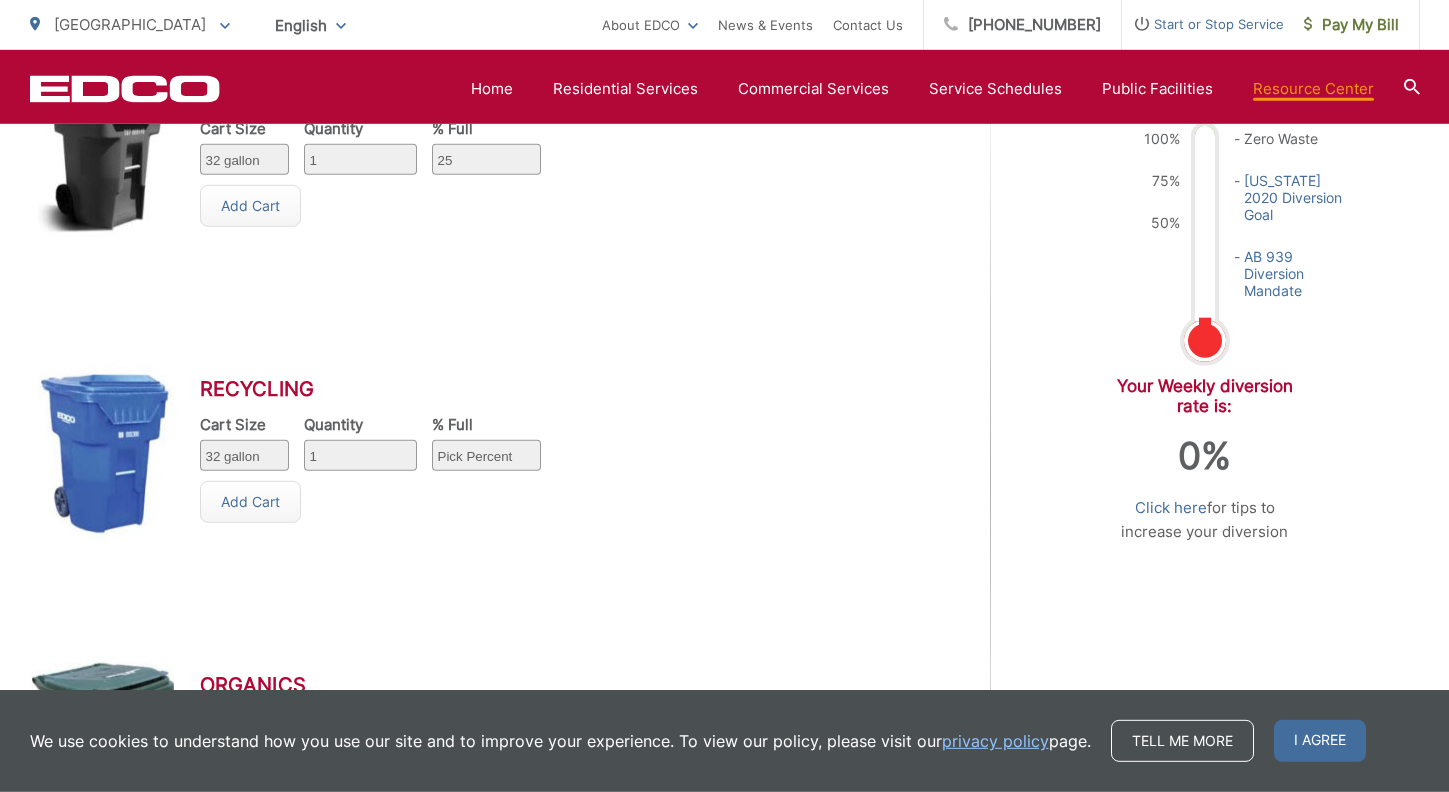 select on "100" 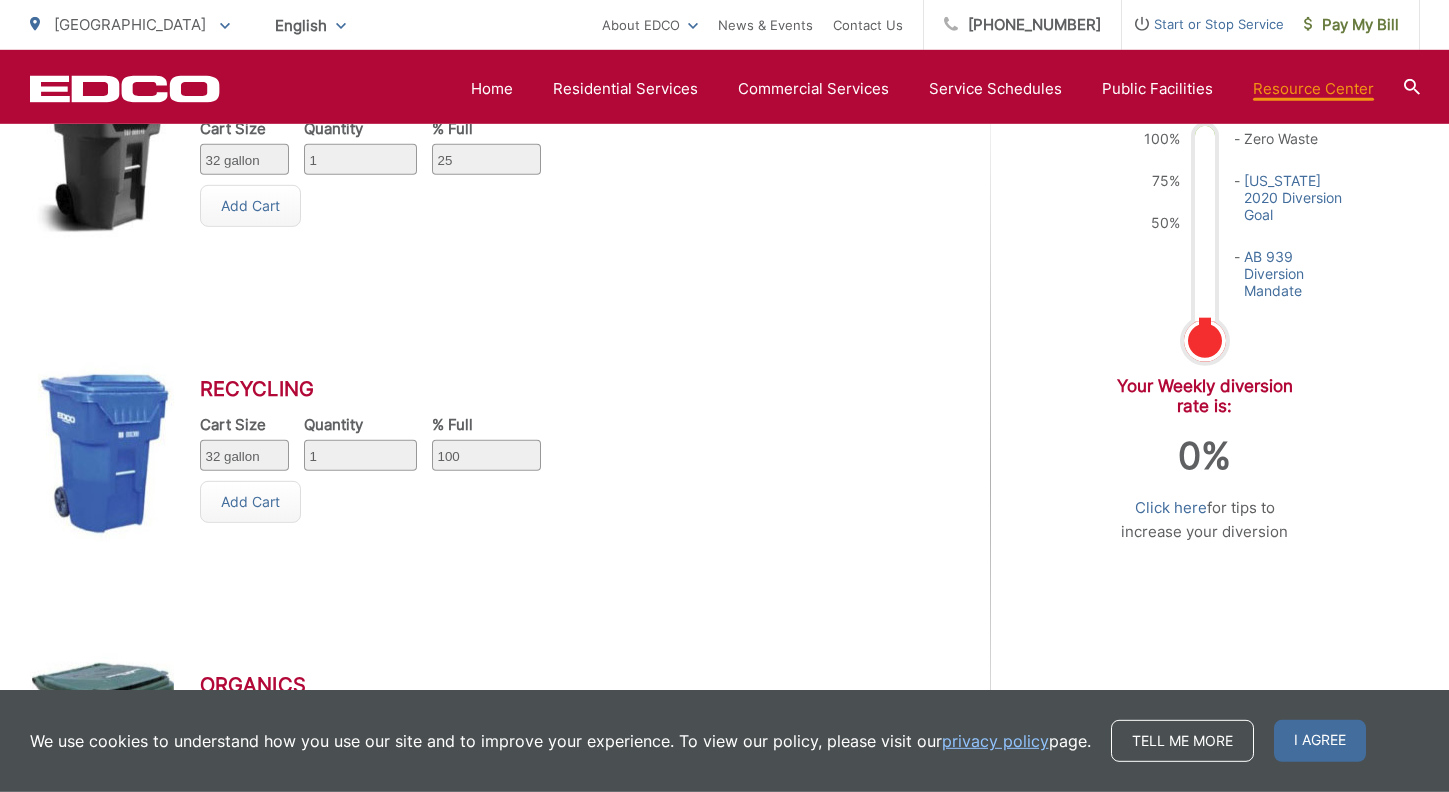 click on "100" at bounding box center (0, 0) 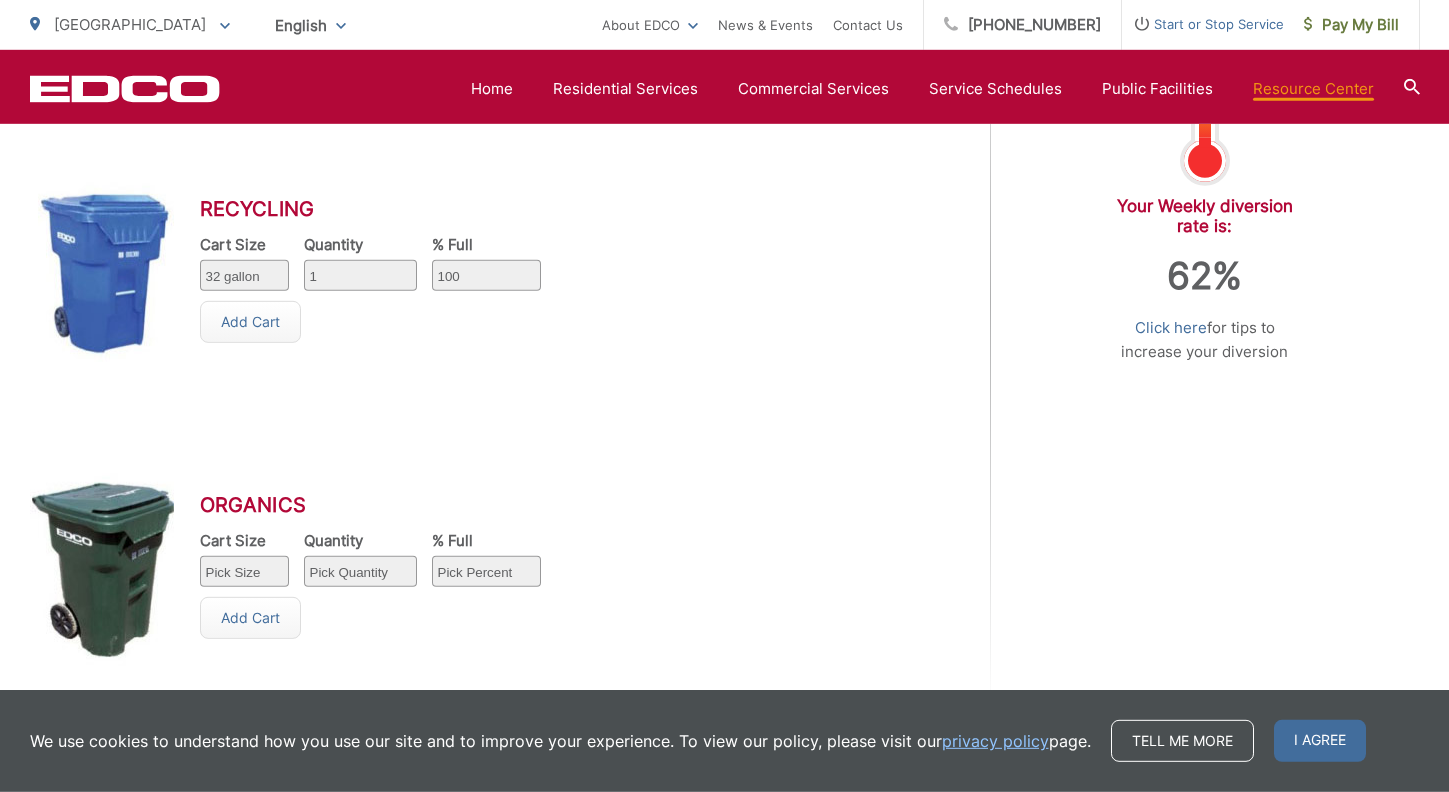 scroll, scrollTop: 1191, scrollLeft: 0, axis: vertical 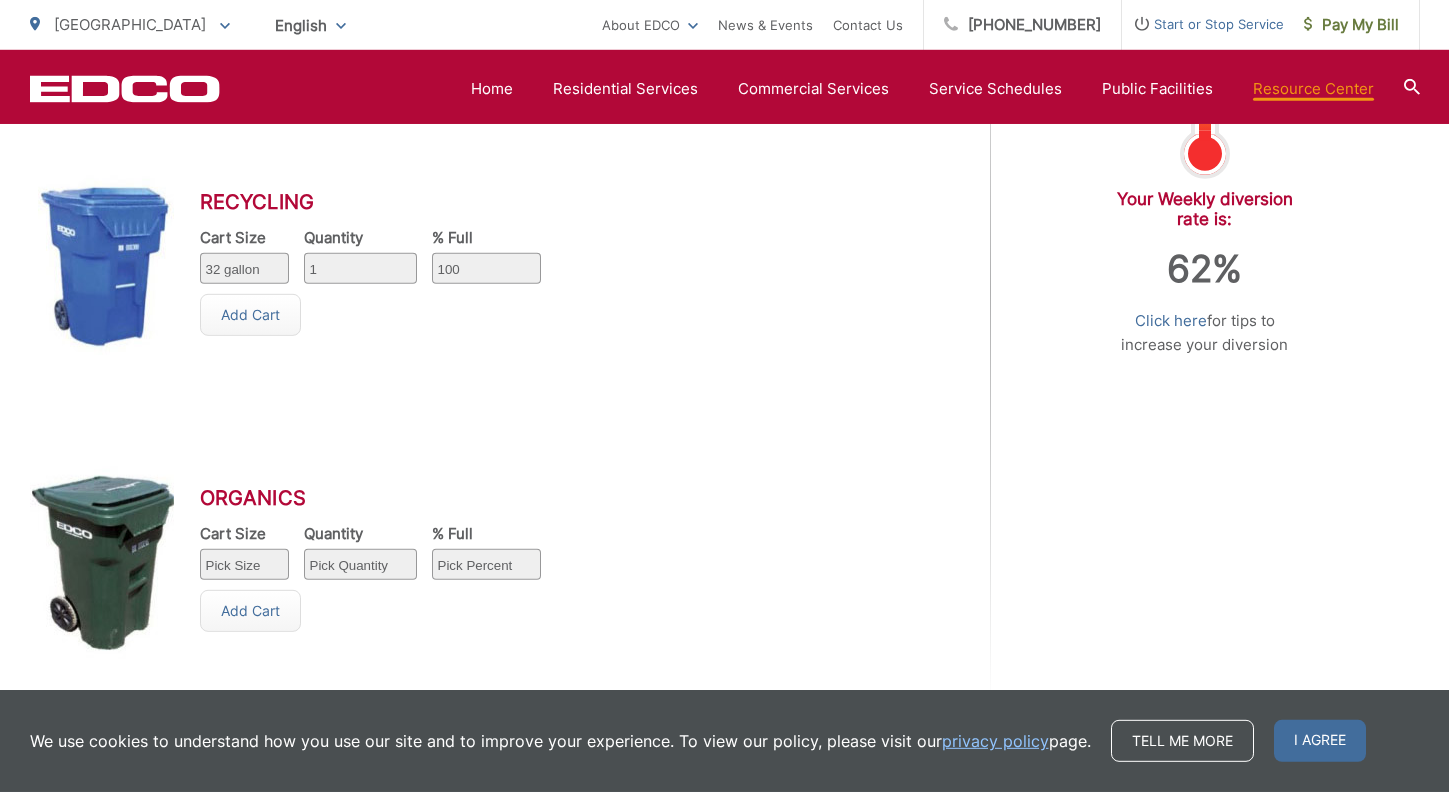 select on "32" 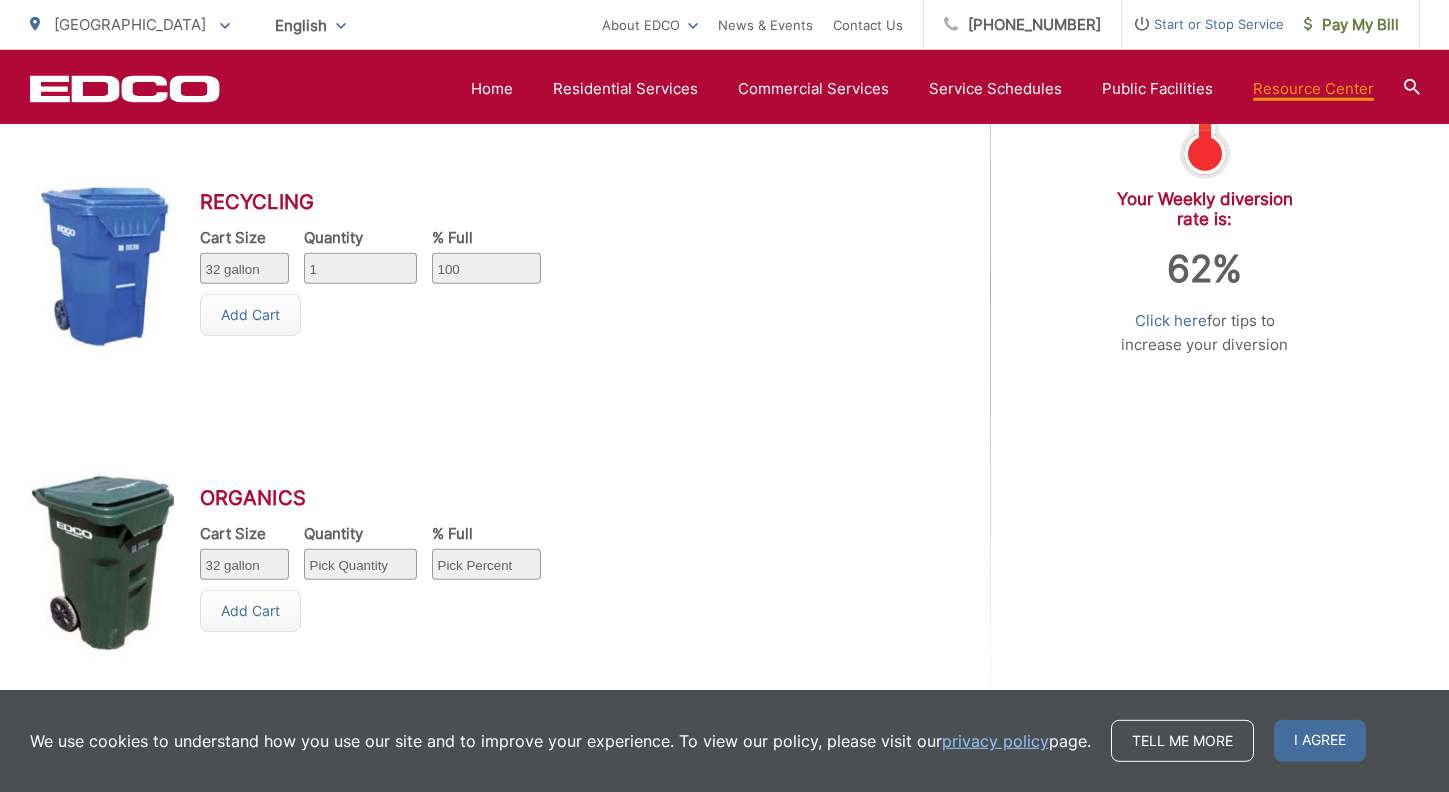 click on "32 gallon" at bounding box center (0, 0) 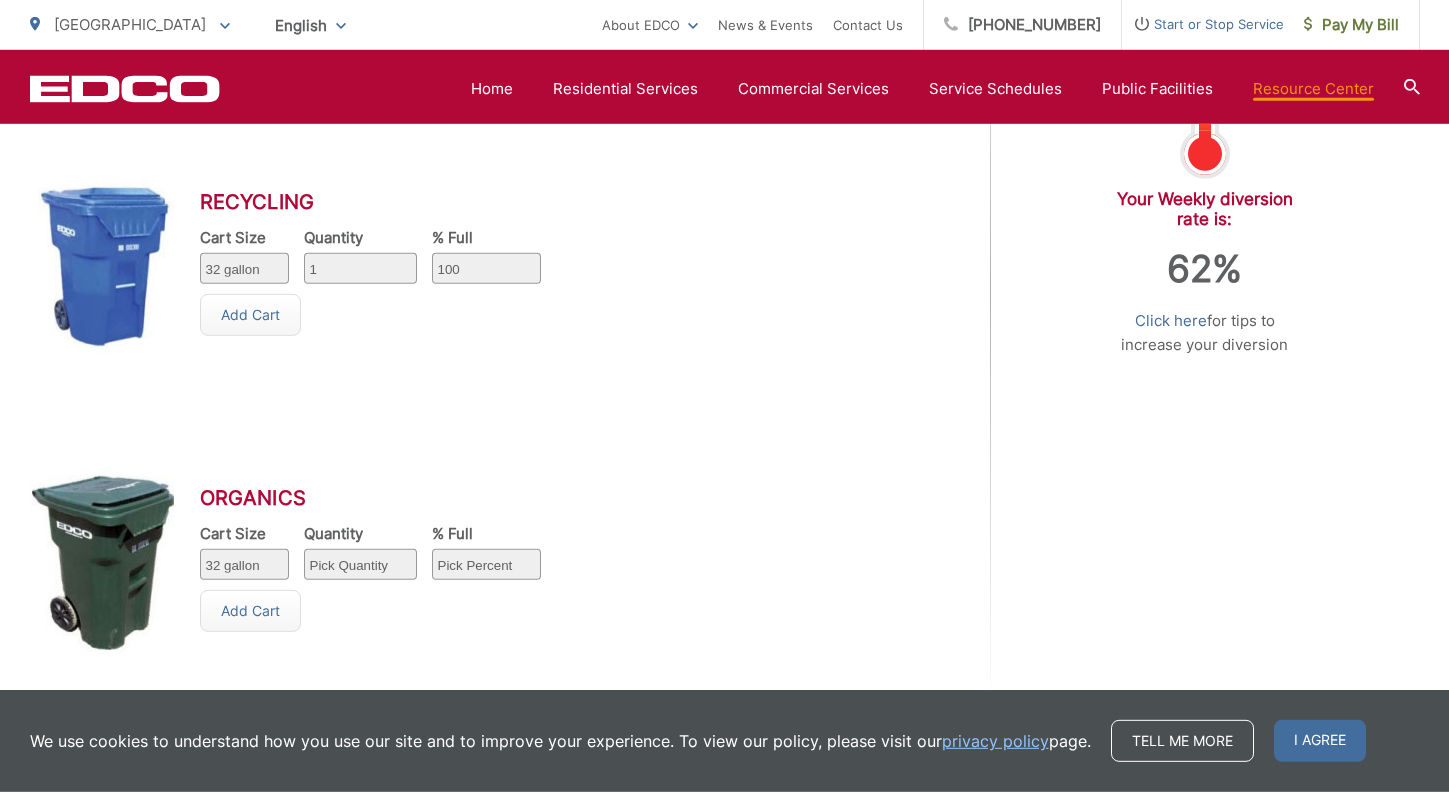 click on "Pick Quantity
1
2
3
4
5
6
7
8
9
10" at bounding box center [360, 564] 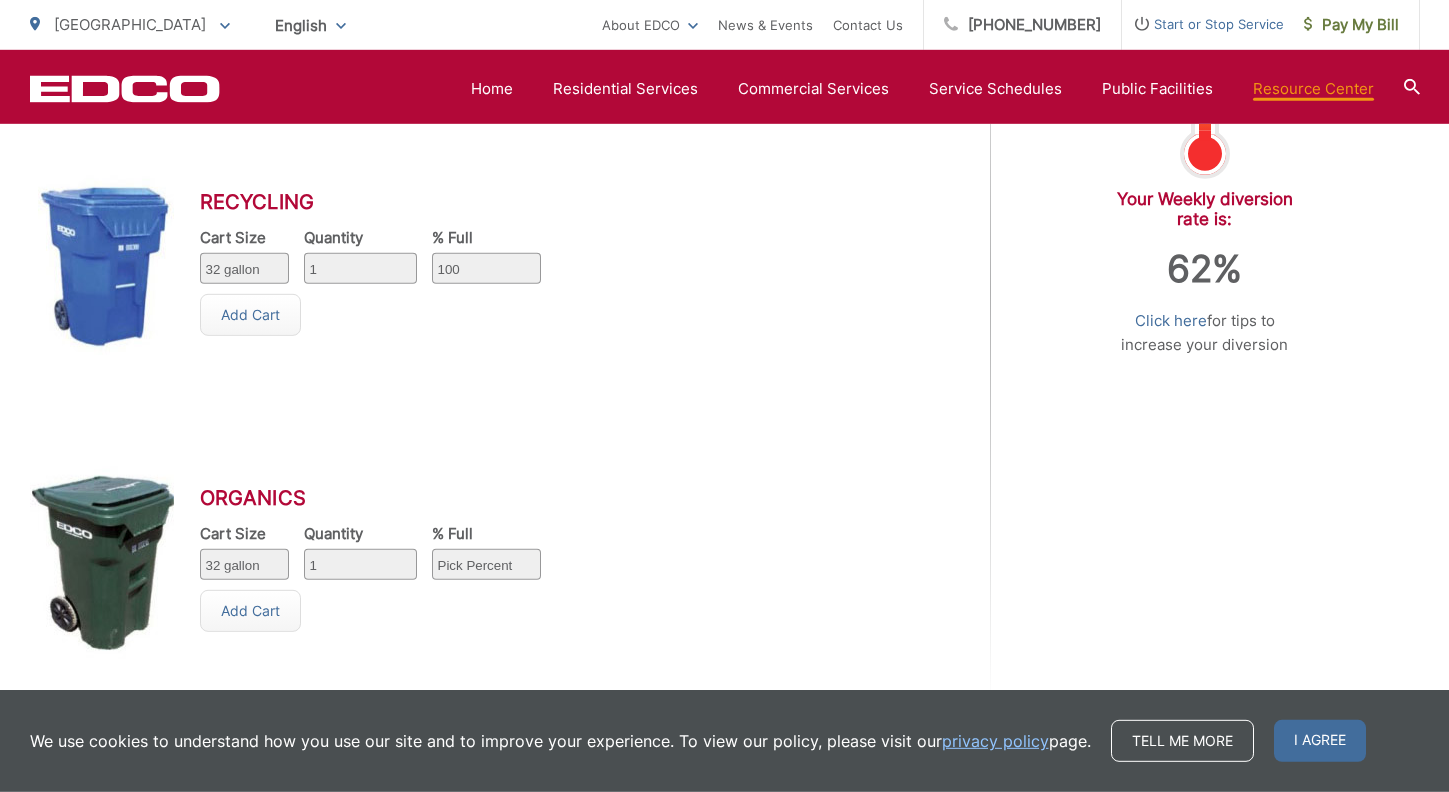 click on "1" at bounding box center [0, 0] 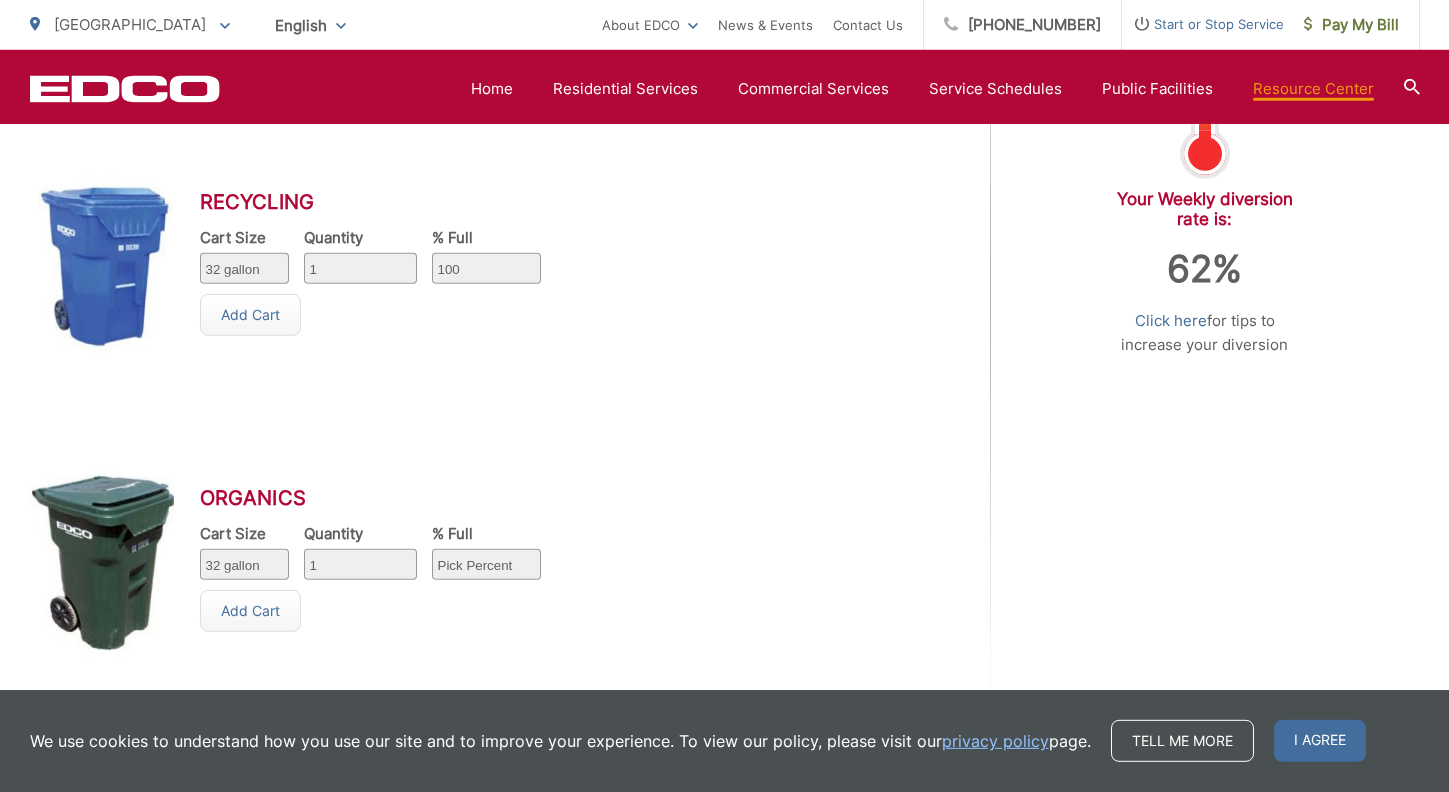 select on "100" 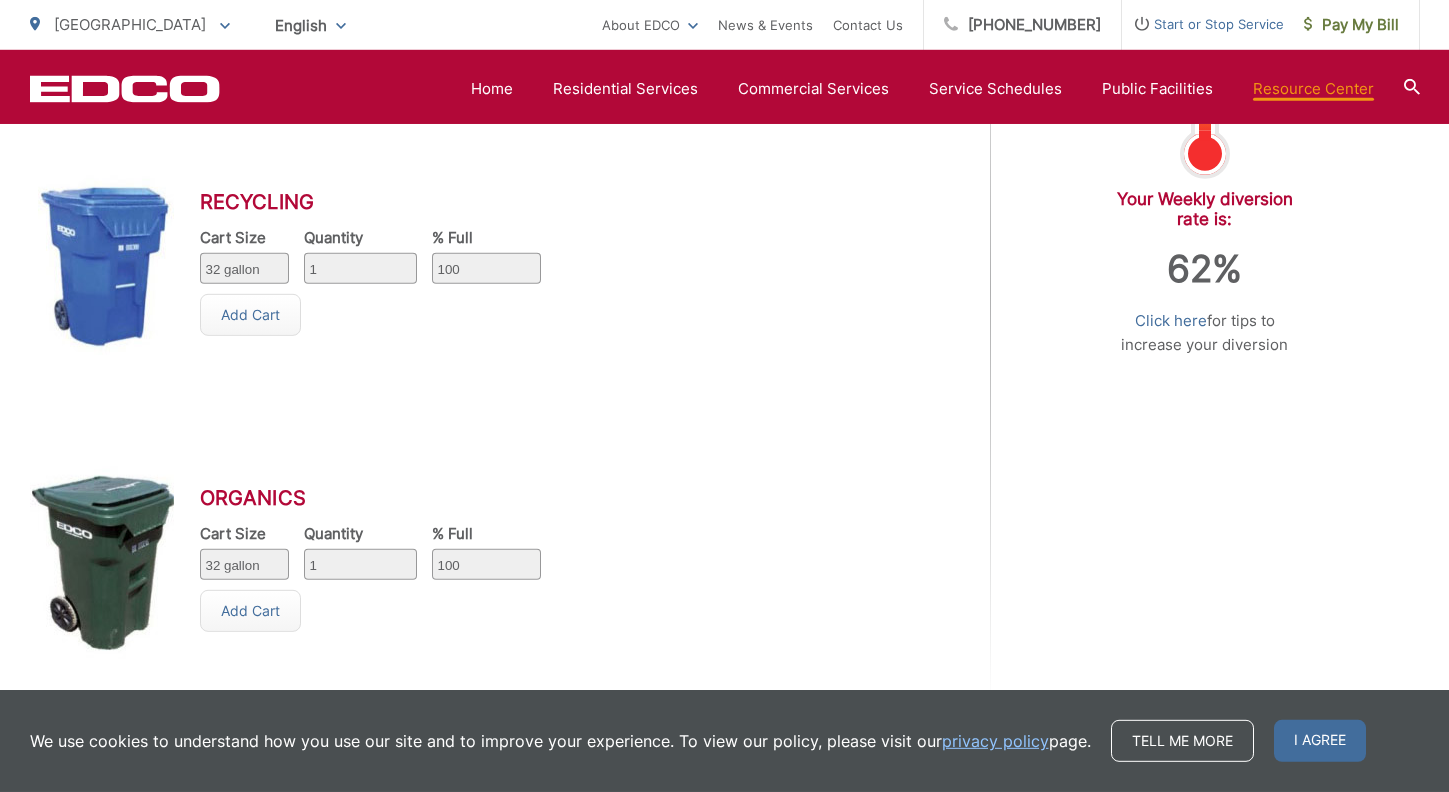 click on "100" at bounding box center (0, 0) 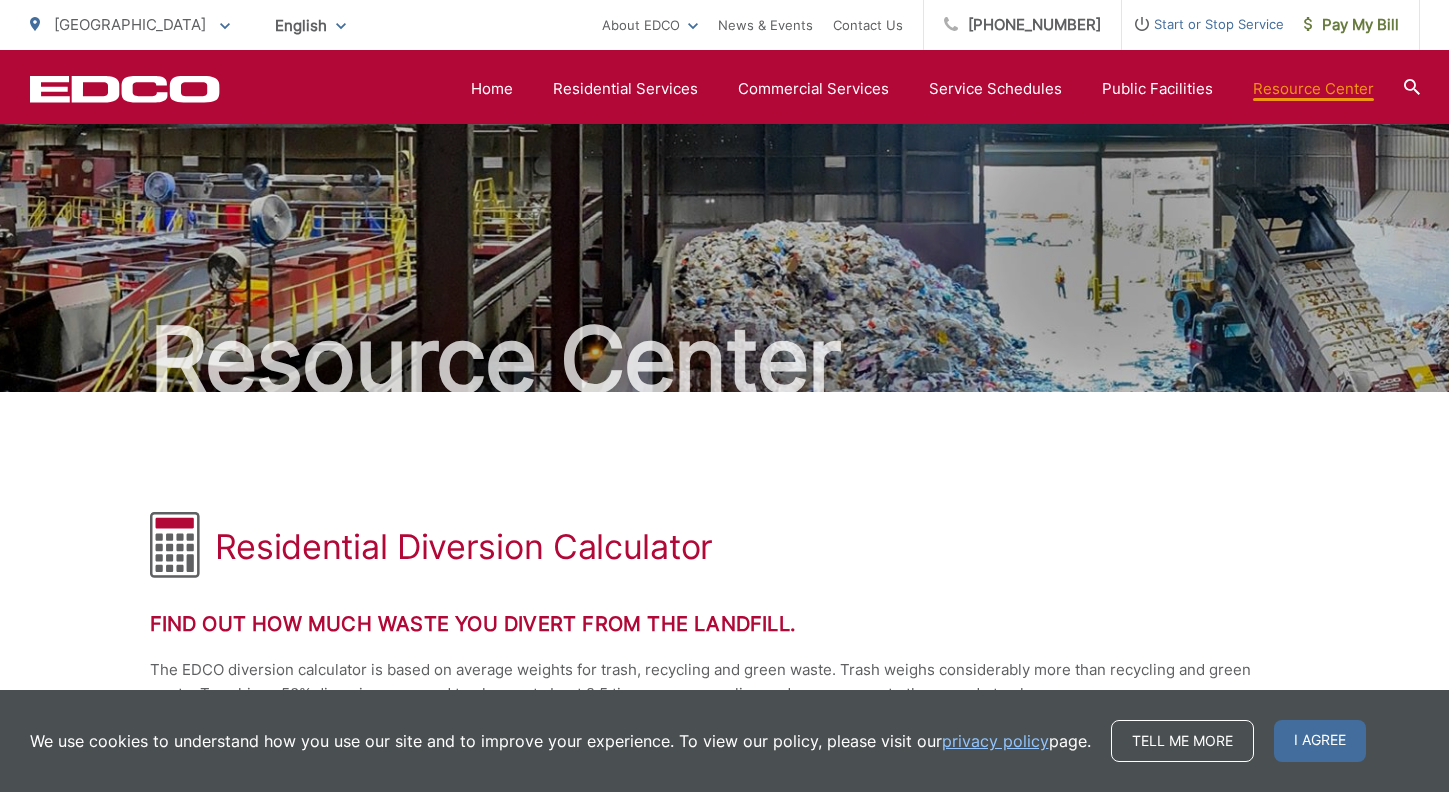 scroll, scrollTop: 0, scrollLeft: 0, axis: both 